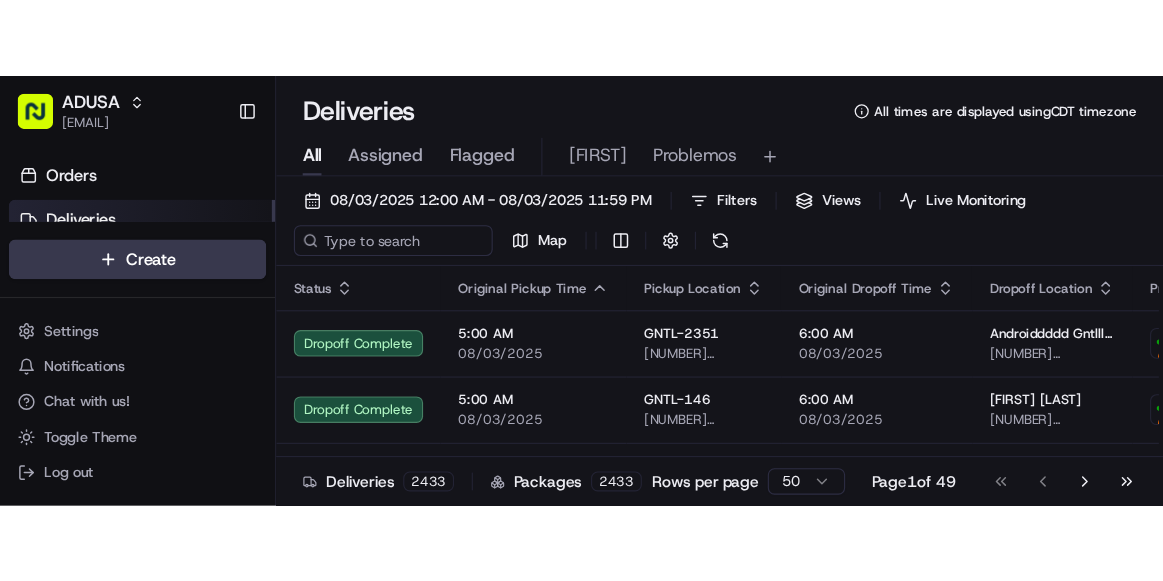 scroll, scrollTop: 0, scrollLeft: 0, axis: both 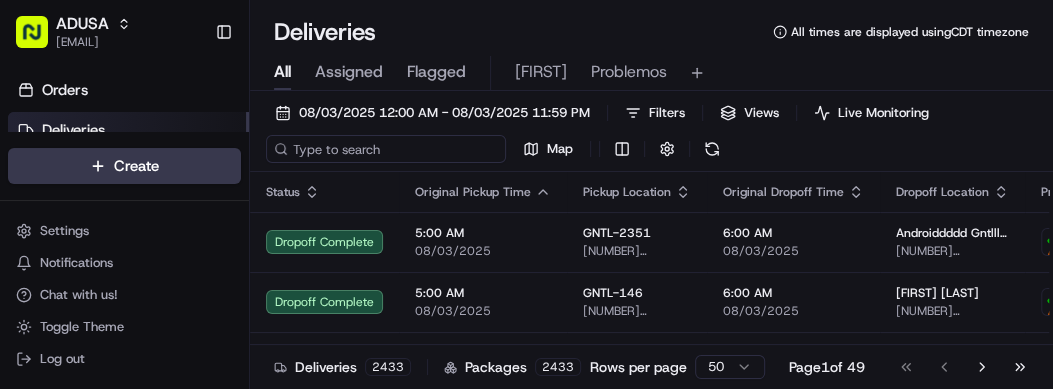 click at bounding box center (386, 149) 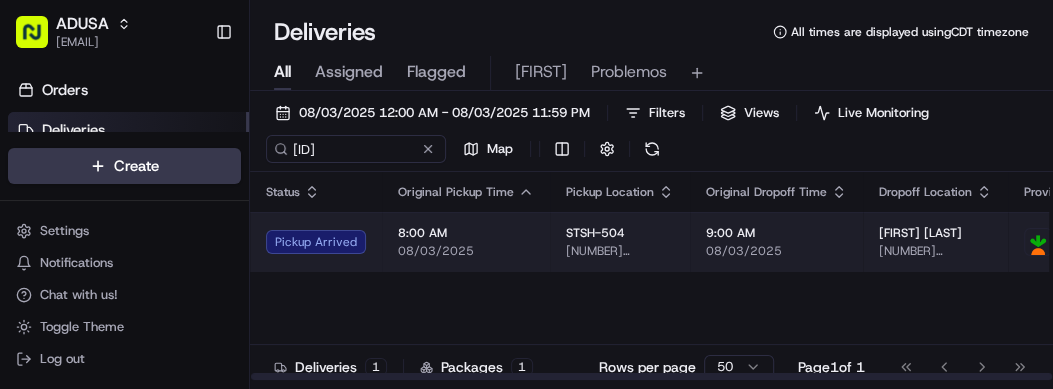 click on "8:00 AM" at bounding box center (466, 233) 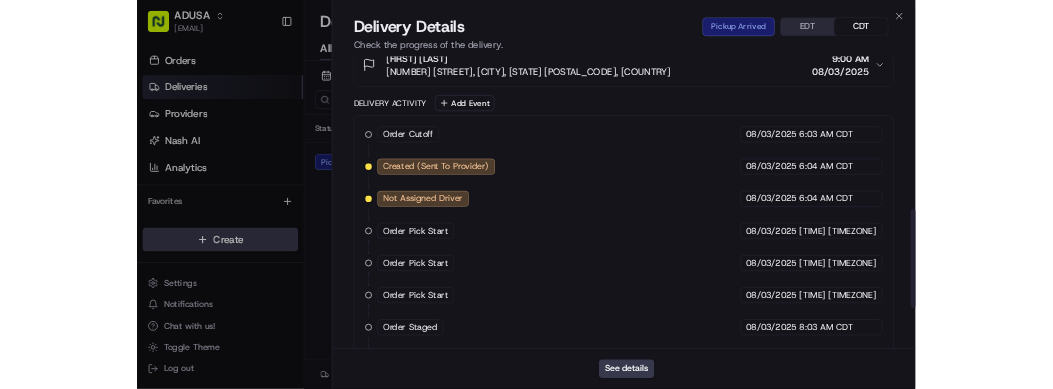 scroll, scrollTop: 850, scrollLeft: 0, axis: vertical 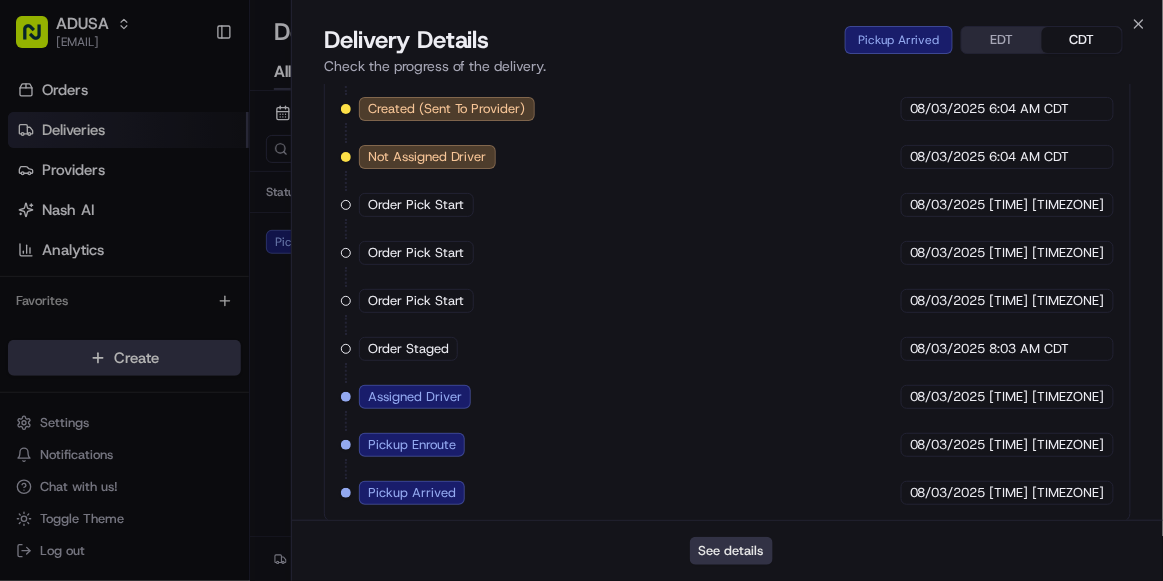 drag, startPoint x: 747, startPoint y: 562, endPoint x: 735, endPoint y: 557, distance: 13 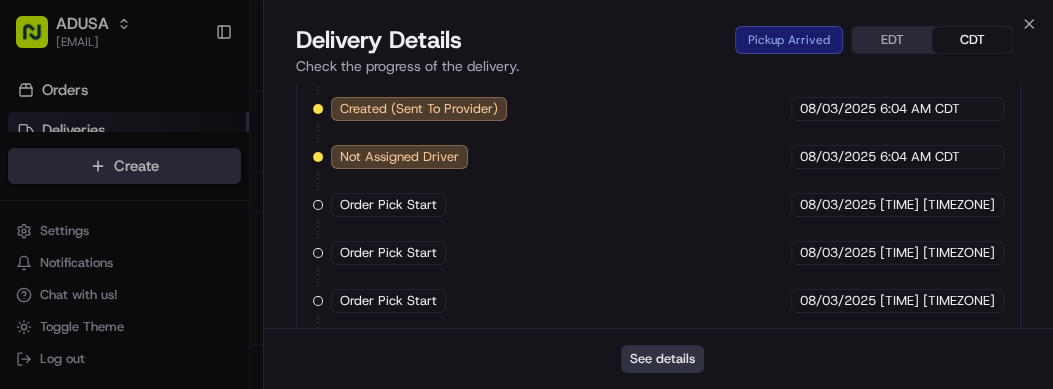 scroll, scrollTop: 0, scrollLeft: 0, axis: both 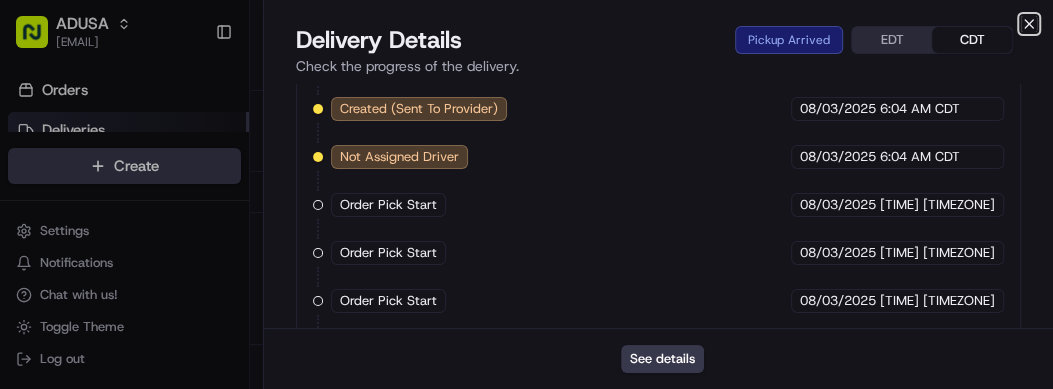 click 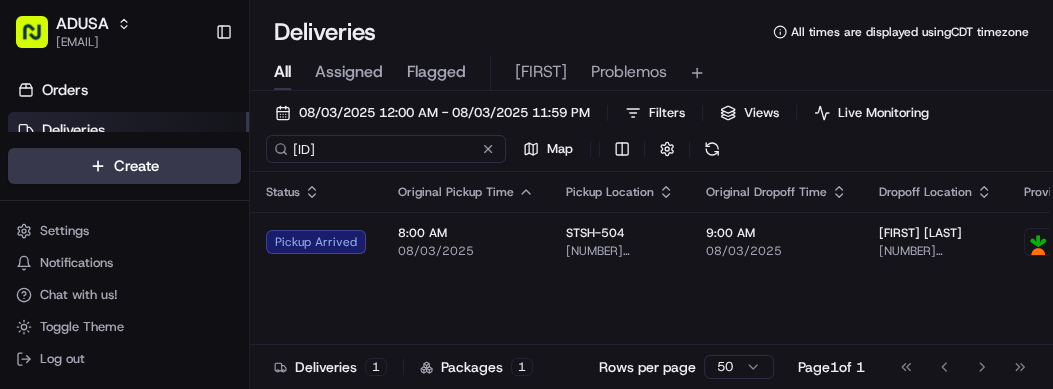 drag, startPoint x: 397, startPoint y: 142, endPoint x: 197, endPoint y: 142, distance: 200 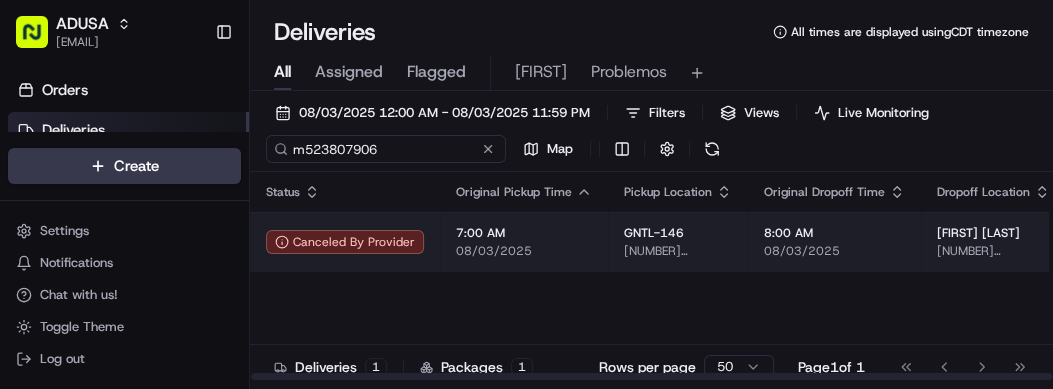 type on "m523807906" 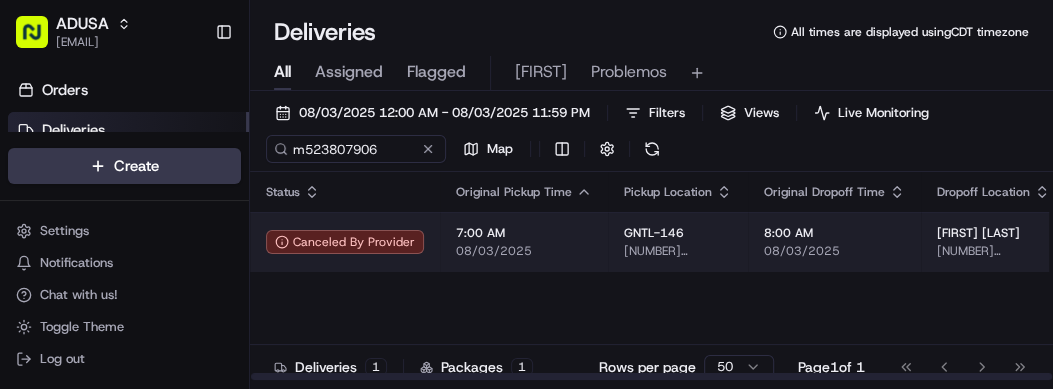 click on "08/03/2025" at bounding box center [524, 251] 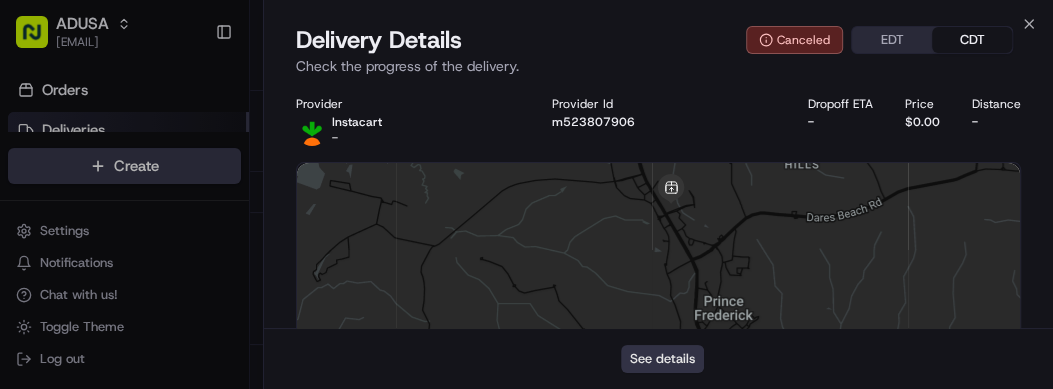 click on "See details" at bounding box center (662, 359) 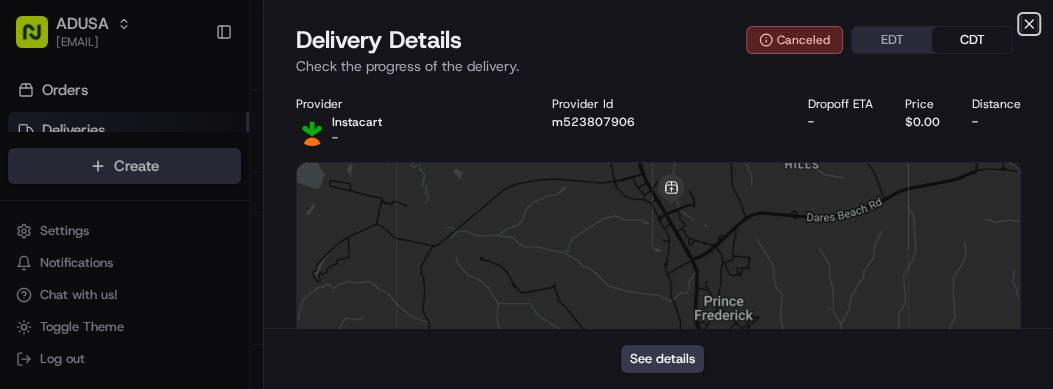 click 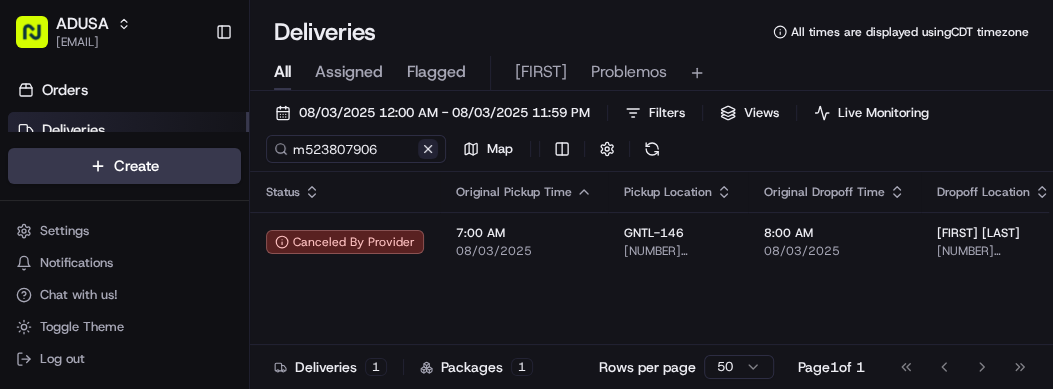 click at bounding box center (428, 149) 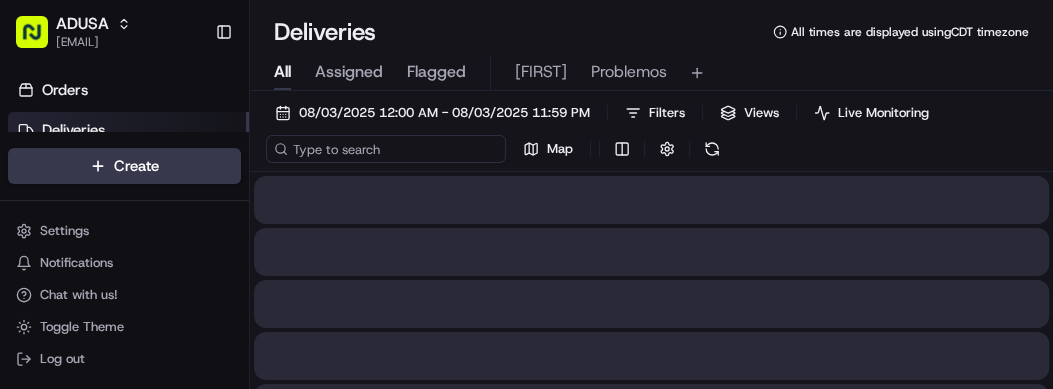 click at bounding box center (386, 149) 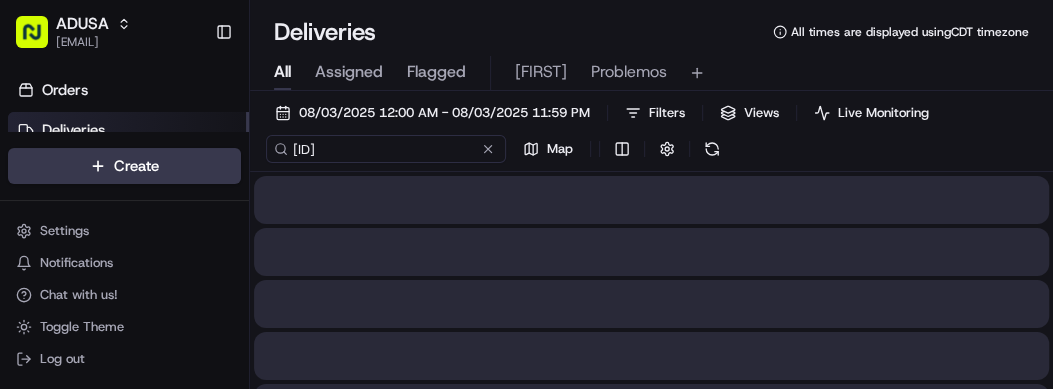 type on "[ID]" 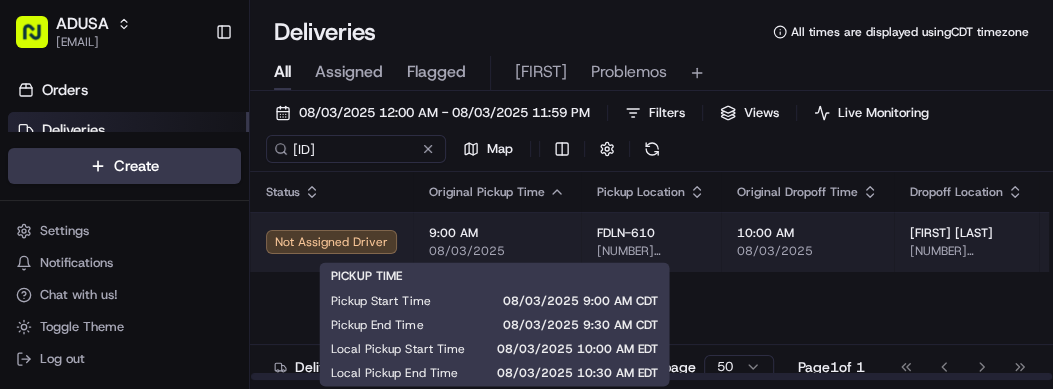 click on "9:00 AM" at bounding box center [497, 233] 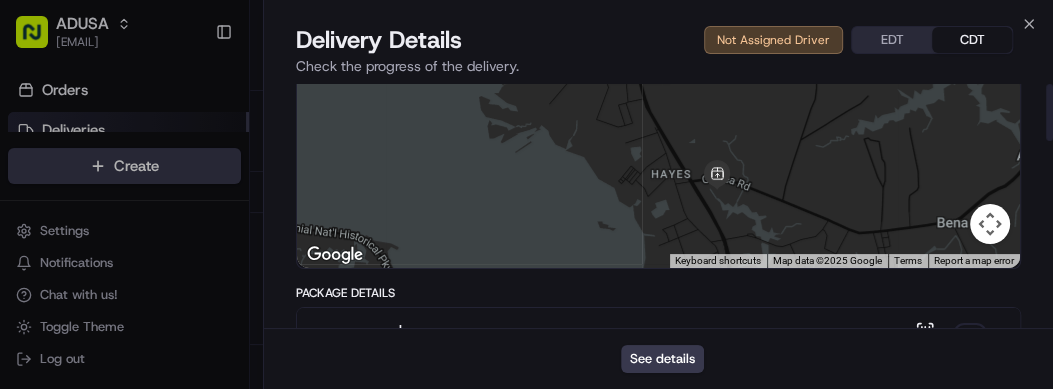 scroll, scrollTop: 0, scrollLeft: 0, axis: both 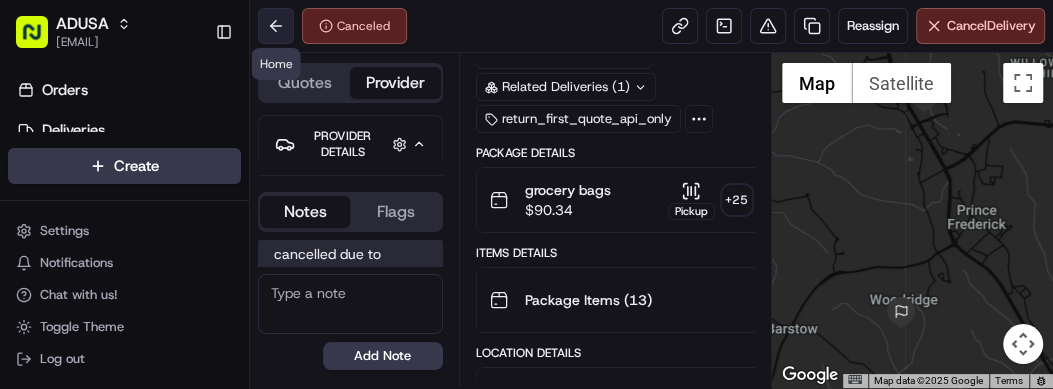 click at bounding box center [276, 26] 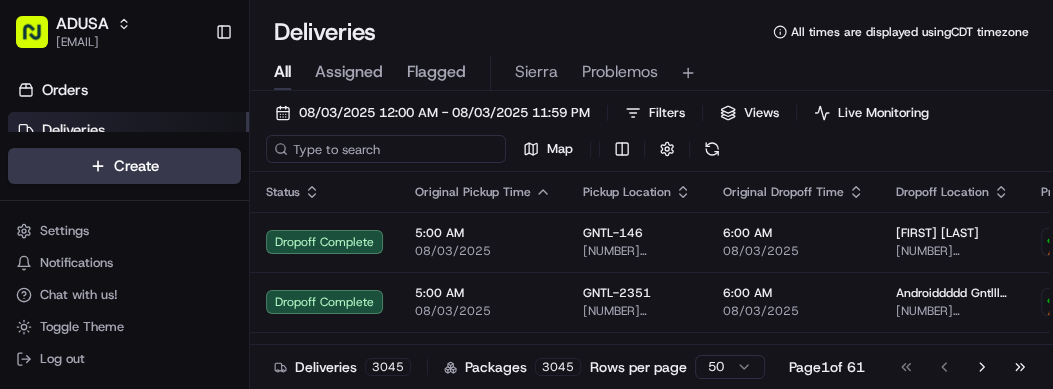 click at bounding box center (386, 149) 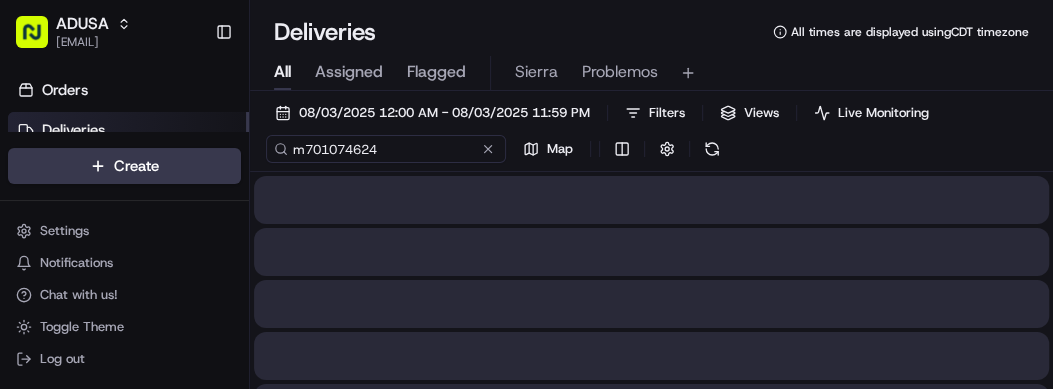 type on "m701074624" 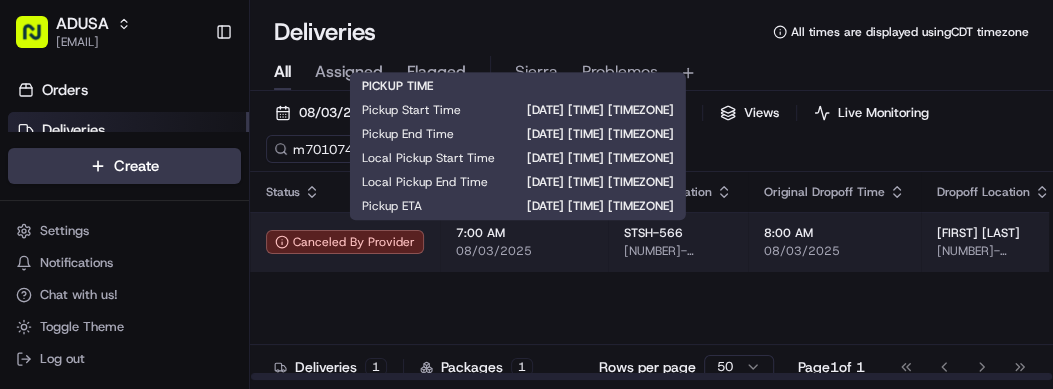 click on "08/03/2025" at bounding box center [524, 251] 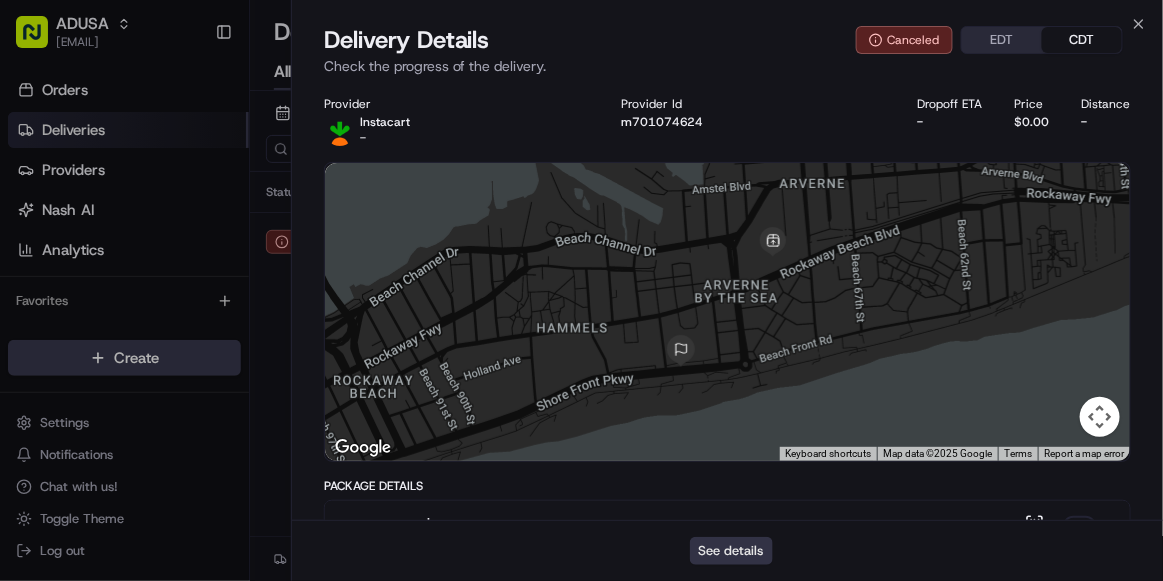 click on "See details" at bounding box center [731, 551] 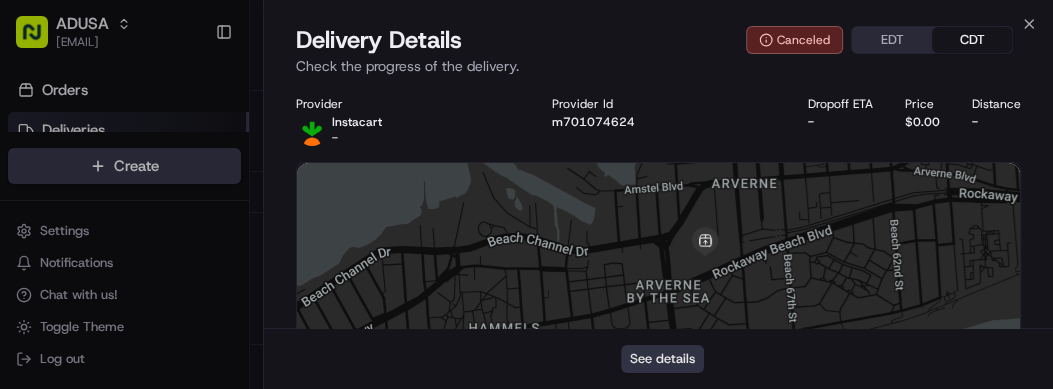 scroll, scrollTop: 0, scrollLeft: 0, axis: both 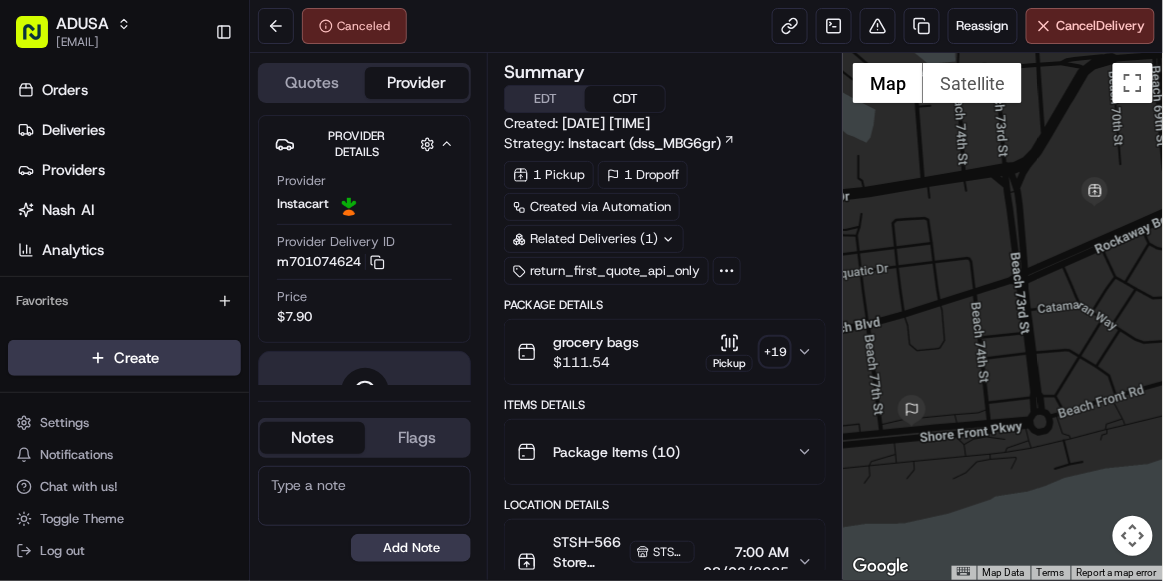 click at bounding box center [364, 496] 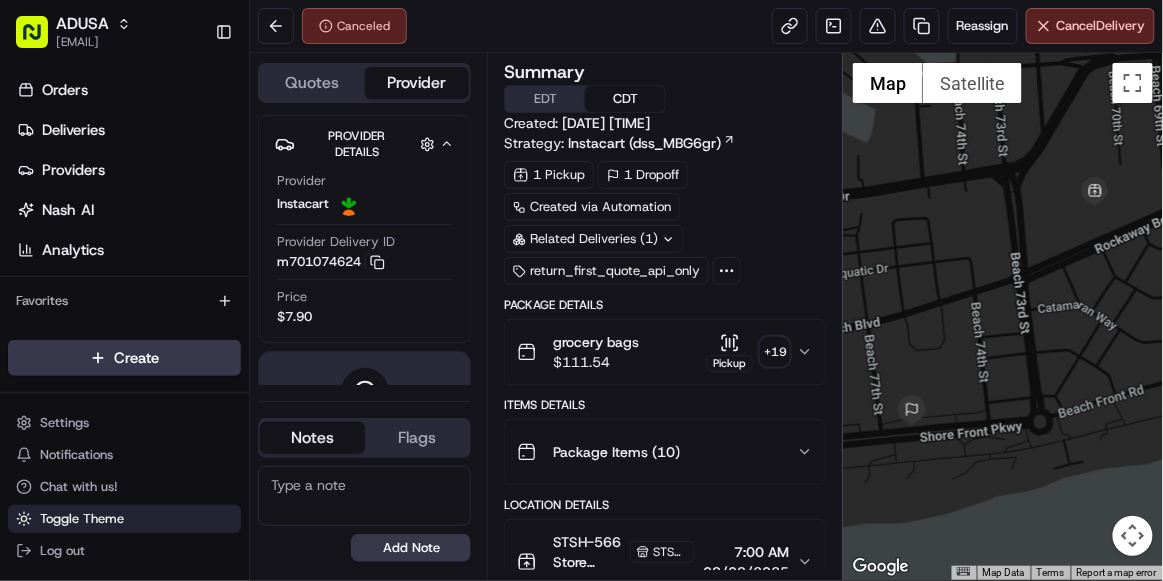 drag, startPoint x: 332, startPoint y: 483, endPoint x: 193, endPoint y: 514, distance: 142.41489 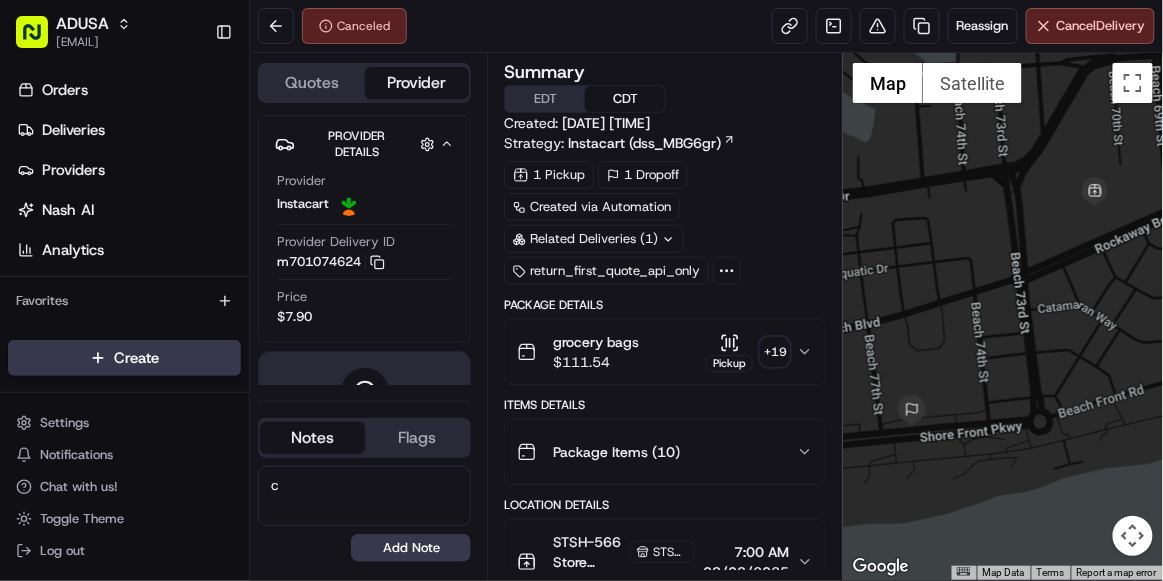 click on "c" at bounding box center [364, 496] 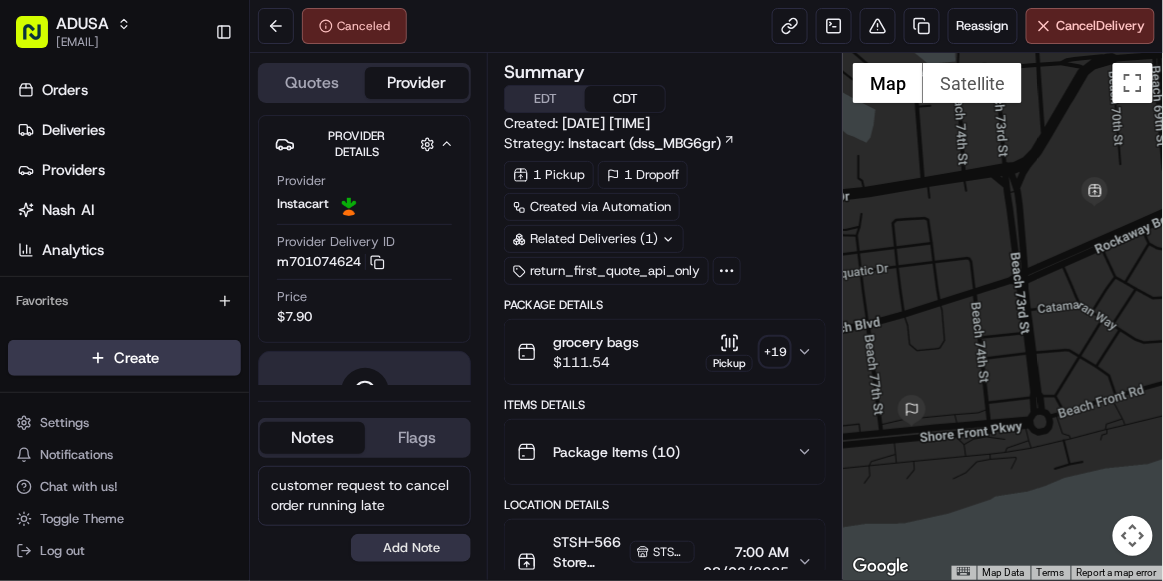 type on "customer request to cancel order running late" 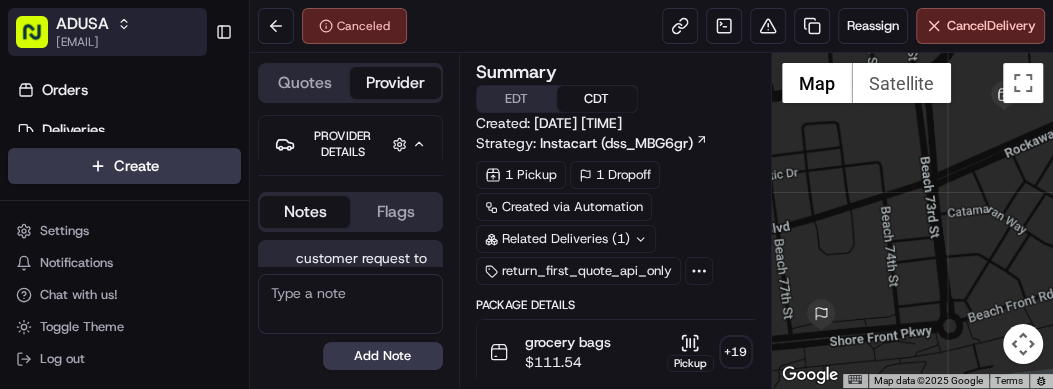 scroll, scrollTop: 0, scrollLeft: 0, axis: both 